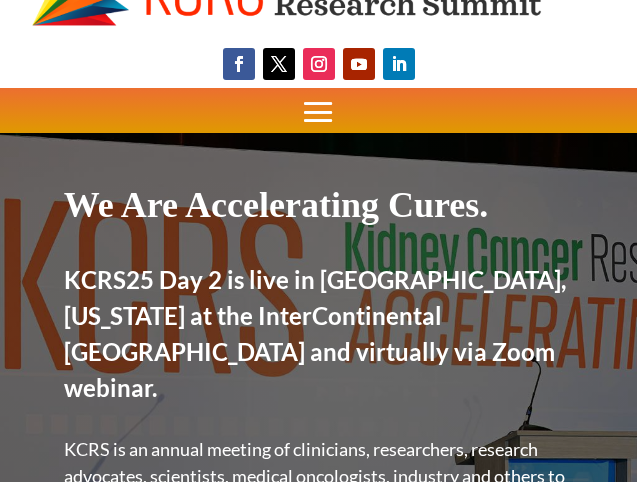 scroll, scrollTop: 80, scrollLeft: 0, axis: vertical 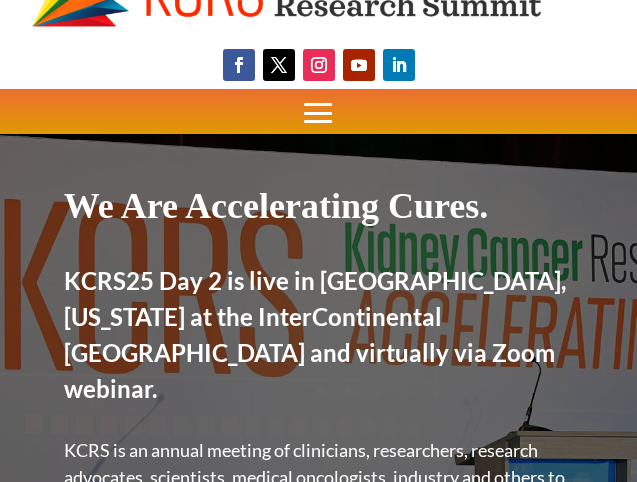 click at bounding box center [318, 112] 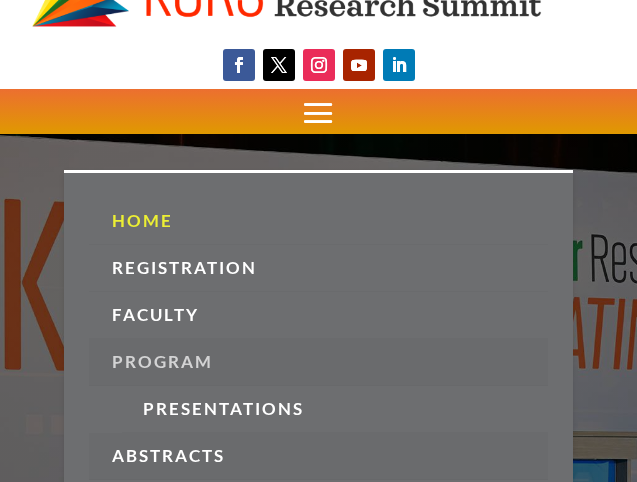 click on "Program" at bounding box center [318, 362] 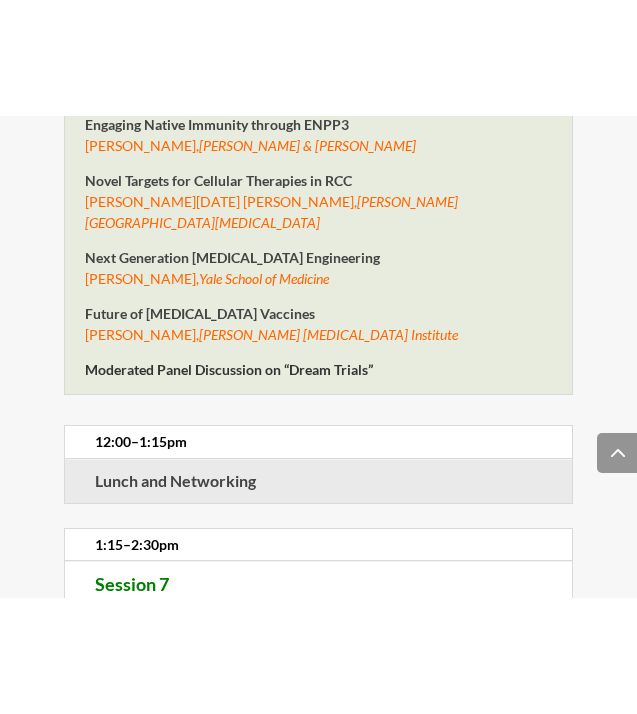 scroll, scrollTop: 8118, scrollLeft: 0, axis: vertical 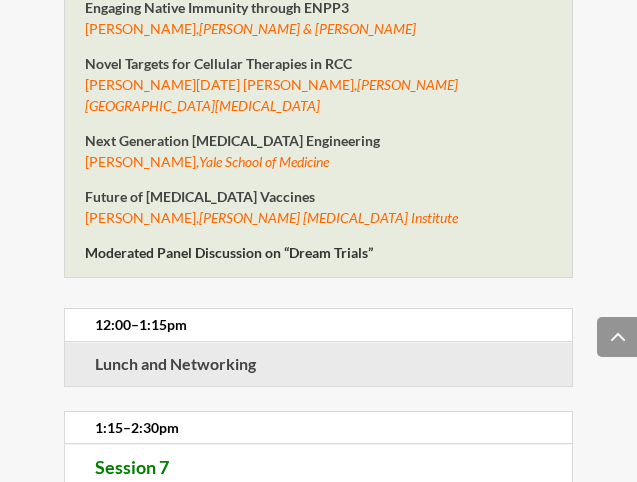 click on "Session 7 Oral Abstract Presentations Moderated by Rana McKay,  University of California, San Diego Wesley Yip,  City of Hope Comprehensive Cancer Center" at bounding box center [319, 543] 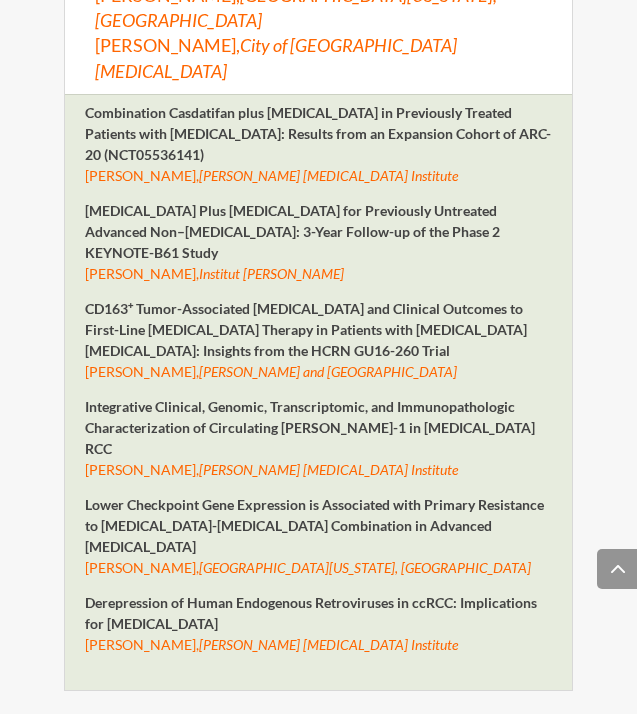 scroll, scrollTop: 8678, scrollLeft: 0, axis: vertical 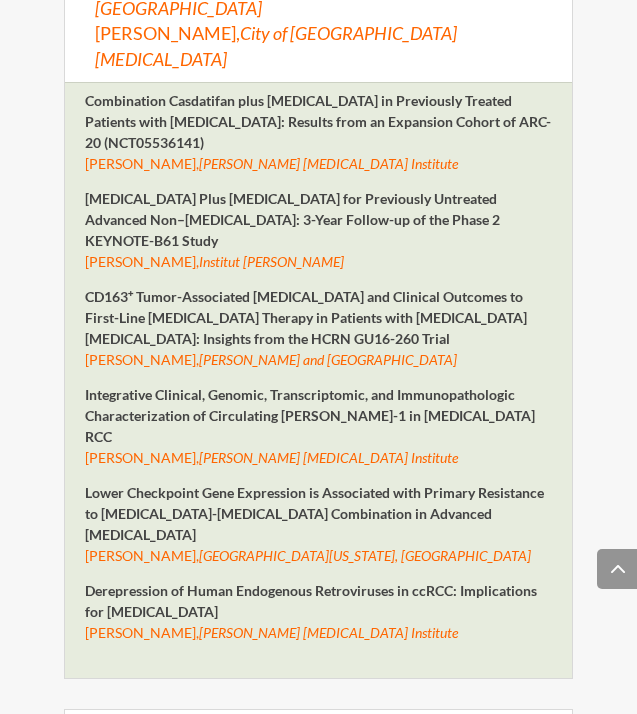drag, startPoint x: 329, startPoint y: 441, endPoint x: 391, endPoint y: 499, distance: 84.89994 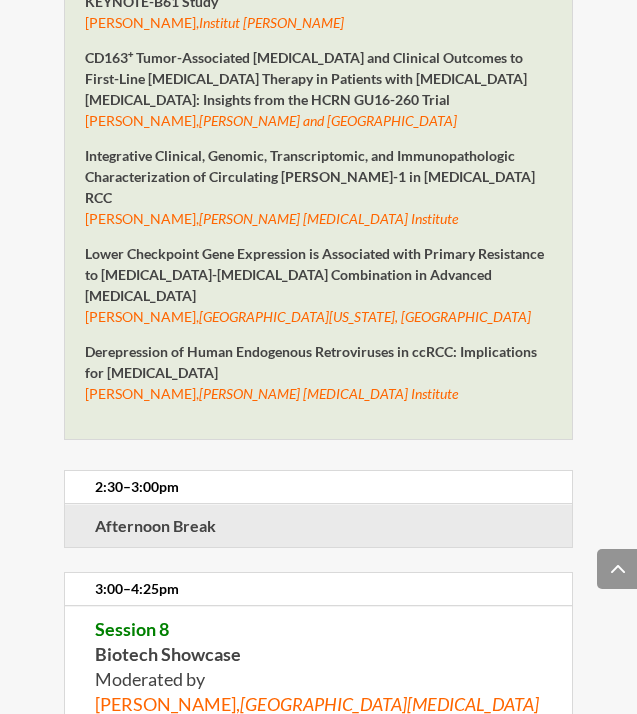 scroll, scrollTop: 8918, scrollLeft: 0, axis: vertical 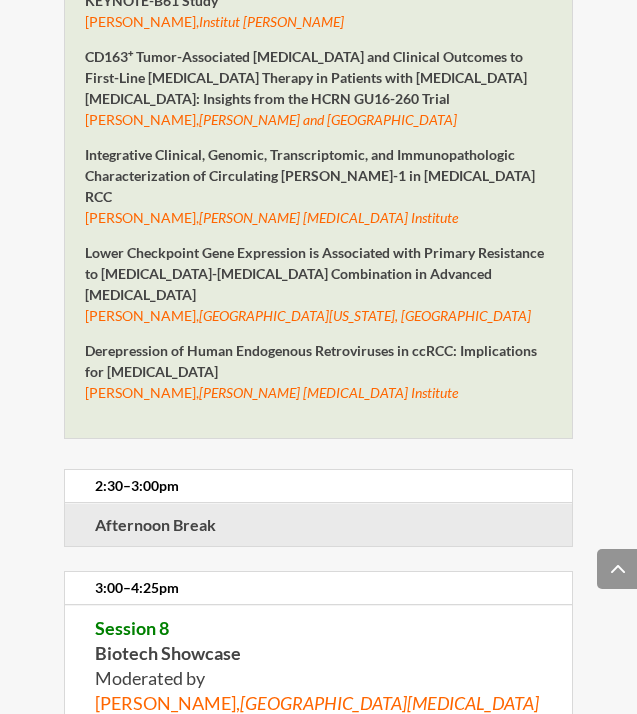 click on "Unmasking the Potential of Conditionally-Activated Cytokines: Lessons Learned from the Early Clinical Development of WTX-124, a Tumor-Activated IL-2 INDUKINE Molecule Randi Isaacs,  Werewolf Therapeutics" at bounding box center [318, 907] 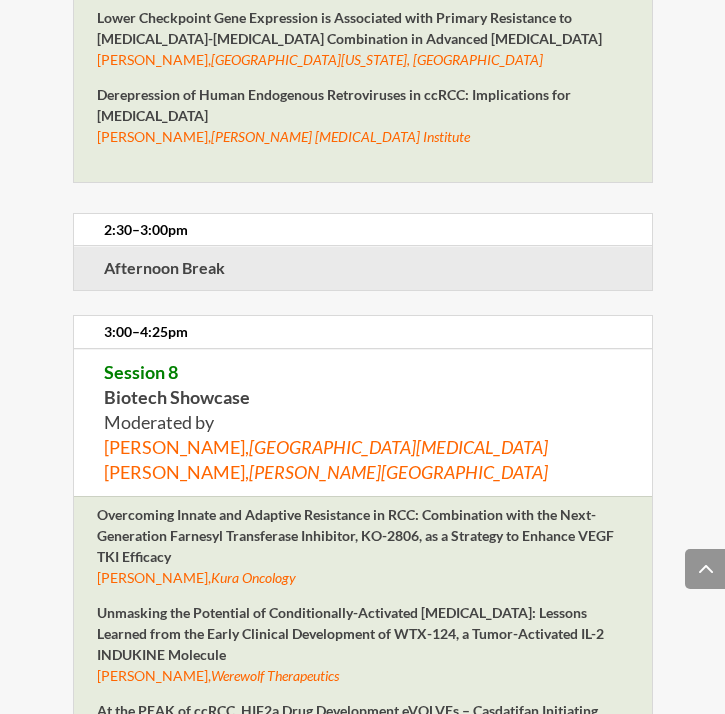 scroll, scrollTop: 8680, scrollLeft: 0, axis: vertical 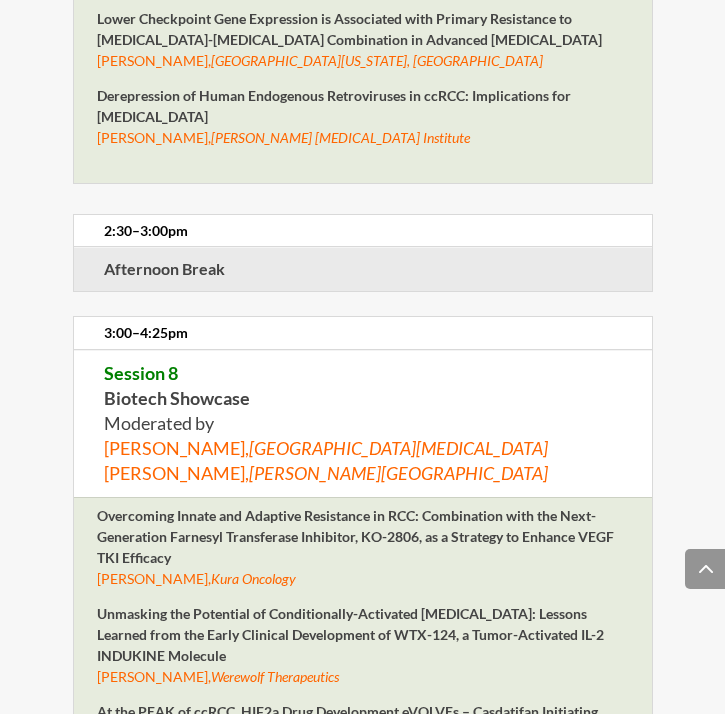 click on "Session 8 Biotech Showcase Moderated by Thomas Powles,  Barts Cancer Centre David McDermott,  Beth Israel Deaconess Medical Center" at bounding box center (363, 424) 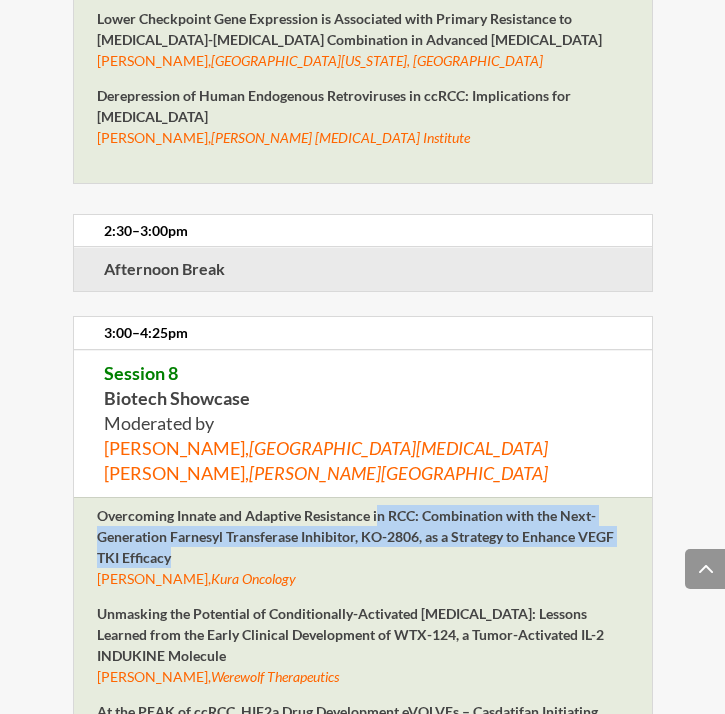 drag, startPoint x: 383, startPoint y: 369, endPoint x: 389, endPoint y: 415, distance: 46.389652 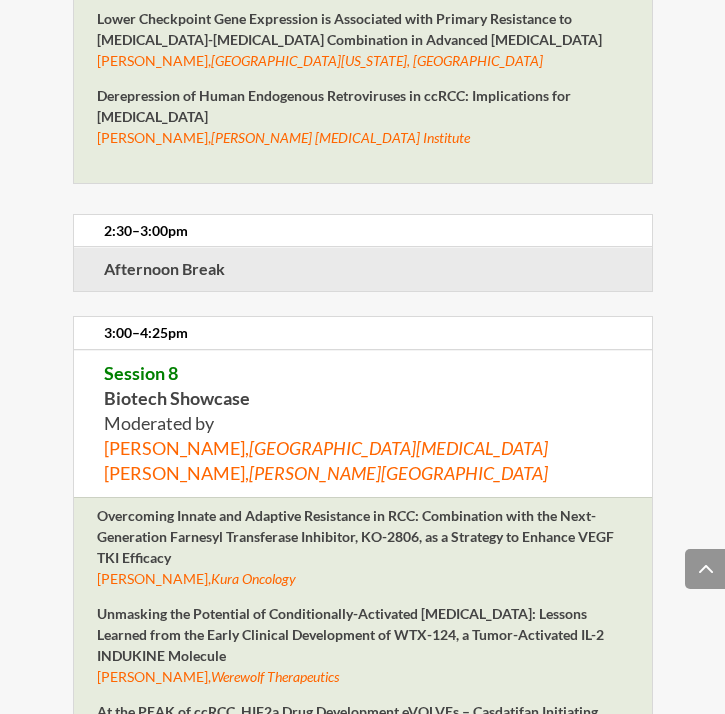 click on "Overcoming Innate and Adaptive Resistance in RCC: Combination with the Next-Generation Farnesyl Transferase Inhibitor, KO-2806, as a Strategy to Enhance VEGF TKI Efficacy" at bounding box center [355, 536] 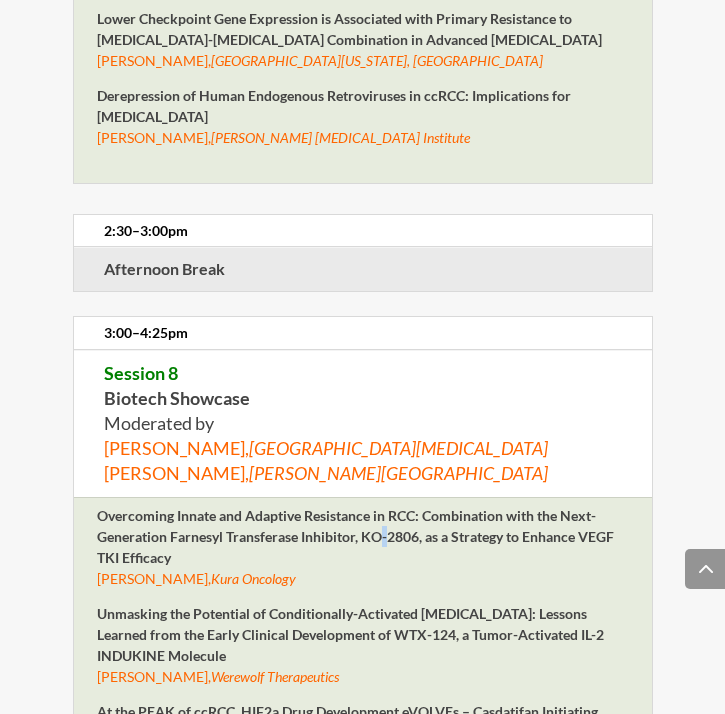 click on "Overcoming Innate and Adaptive Resistance in RCC: Combination with the Next-Generation Farnesyl Transferase Inhibitor, KO-2806, as a Strategy to Enhance VEGF TKI Efficacy" at bounding box center [355, 536] 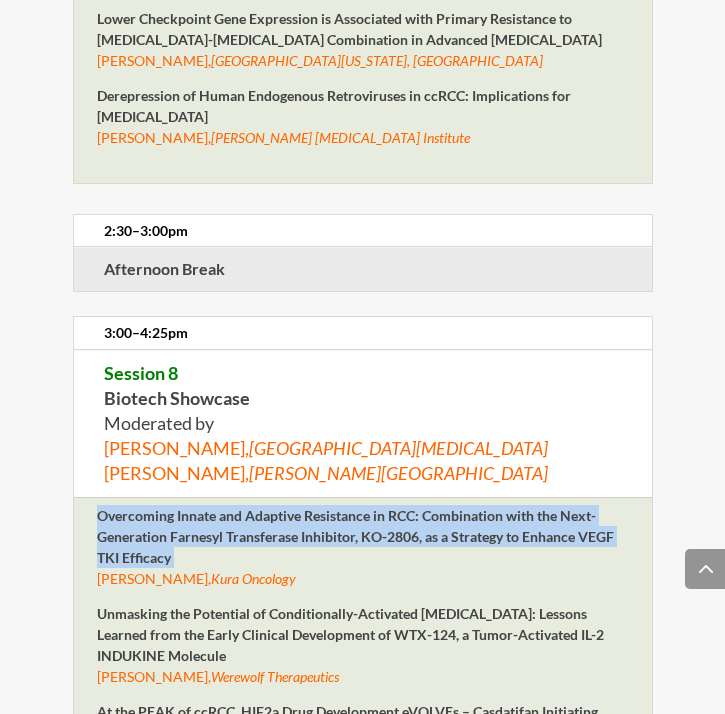 click on "Overcoming Innate and Adaptive Resistance in RCC: Combination with the Next-Generation Farnesyl Transferase Inhibitor, KO-2806, as a Strategy to Enhance VEGF TKI Efficacy" at bounding box center (355, 536) 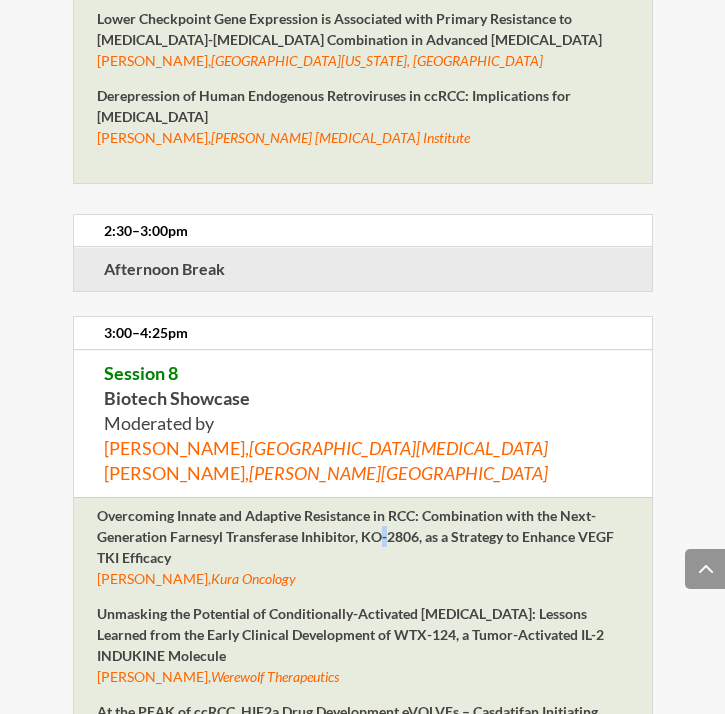 click on "Overcoming Innate and Adaptive Resistance in RCC: Combination with the Next-Generation Farnesyl Transferase Inhibitor, KO-2806, as a Strategy to Enhance VEGF TKI Efficacy" at bounding box center [355, 536] 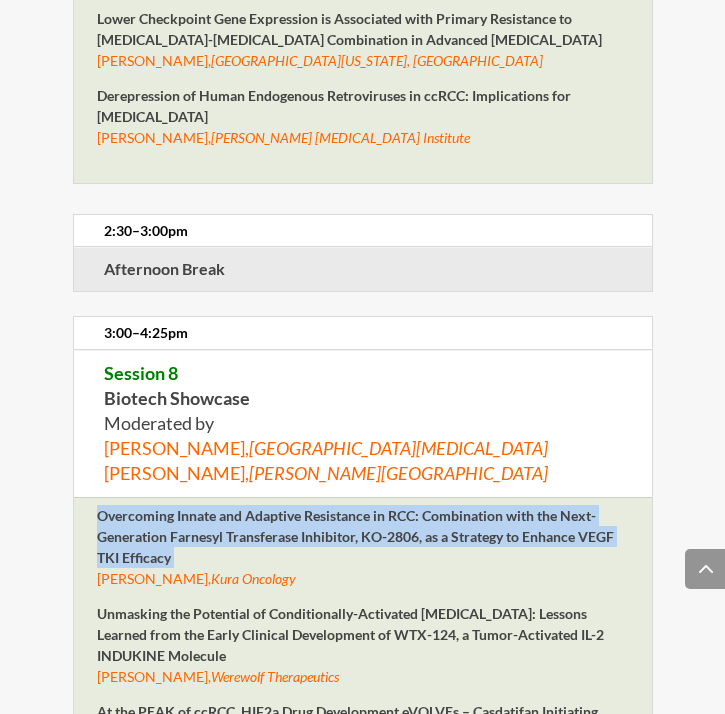 click on "Overcoming Innate and Adaptive Resistance in RCC: Combination with the Next-Generation Farnesyl Transferase Inhibitor, KO-2806, as a Strategy to Enhance VEGF TKI Efficacy" at bounding box center [355, 536] 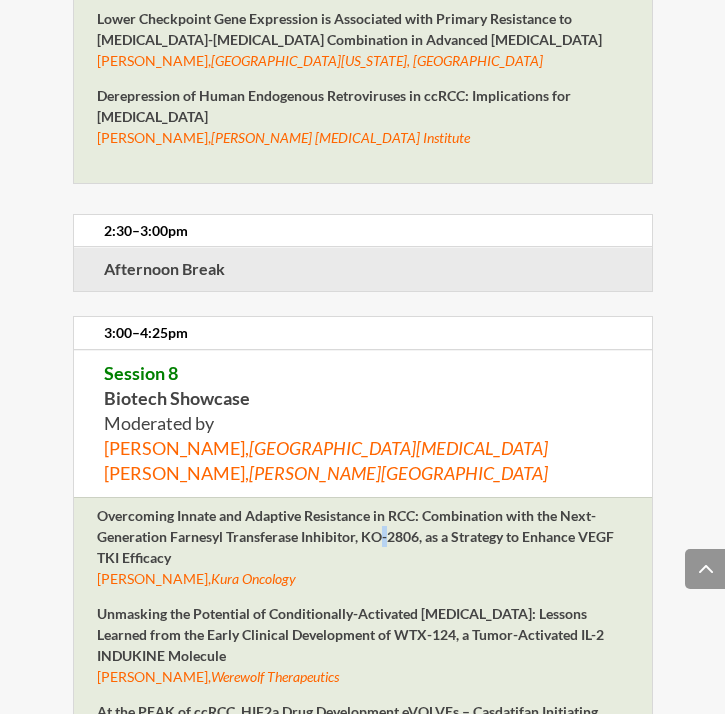 click on "Overcoming Innate and Adaptive Resistance in RCC: Combination with the Next-Generation Farnesyl Transferase Inhibitor, KO-2806, as a Strategy to Enhance VEGF TKI Efficacy" at bounding box center [355, 536] 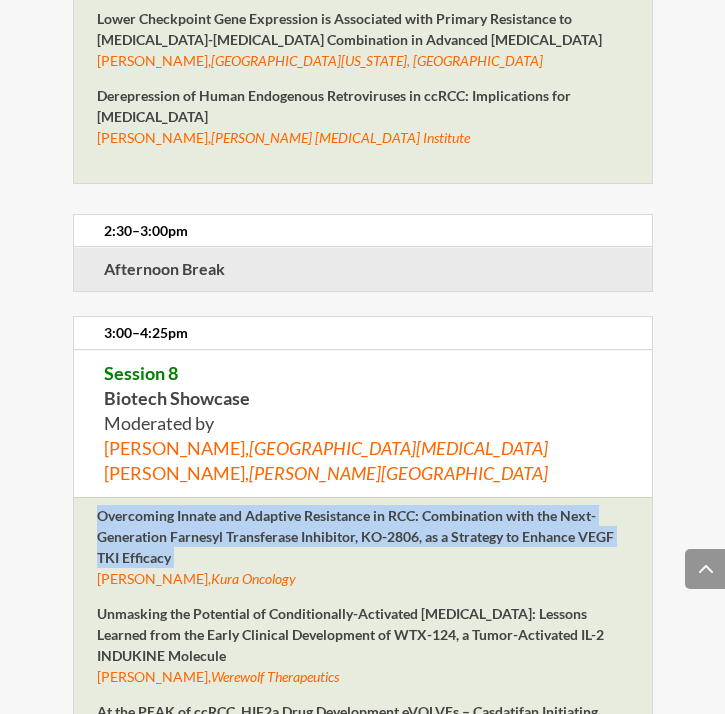 click on "Overcoming Innate and Adaptive Resistance in RCC: Combination with the Next-Generation Farnesyl Transferase Inhibitor, KO-2806, as a Strategy to Enhance VEGF TKI Efficacy" at bounding box center [355, 536] 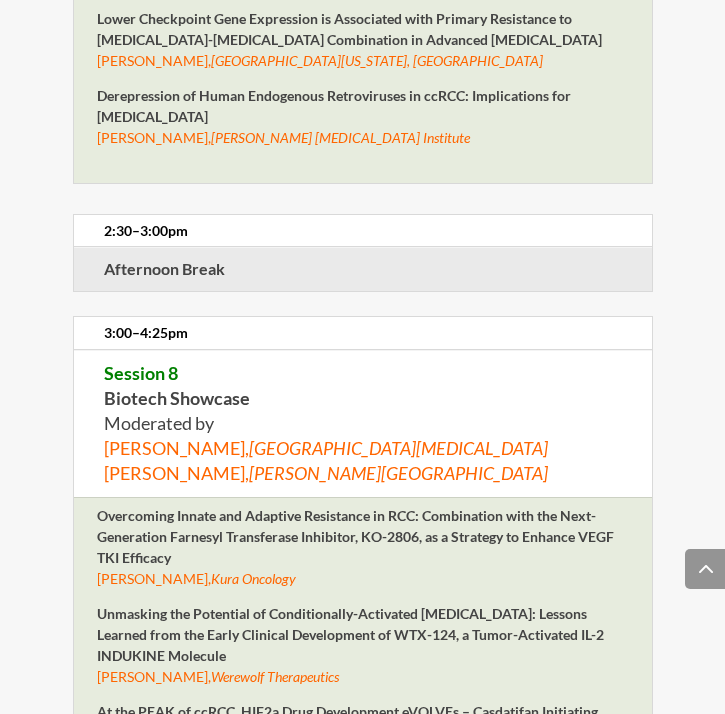click on "Overcoming Innate and Adaptive Resistance in RCC: Combination with the Next-Generation Farnesyl Transferase Inhibitor, KO-2806, as a Strategy to Enhance VEGF TKI Efficacy" at bounding box center [355, 536] 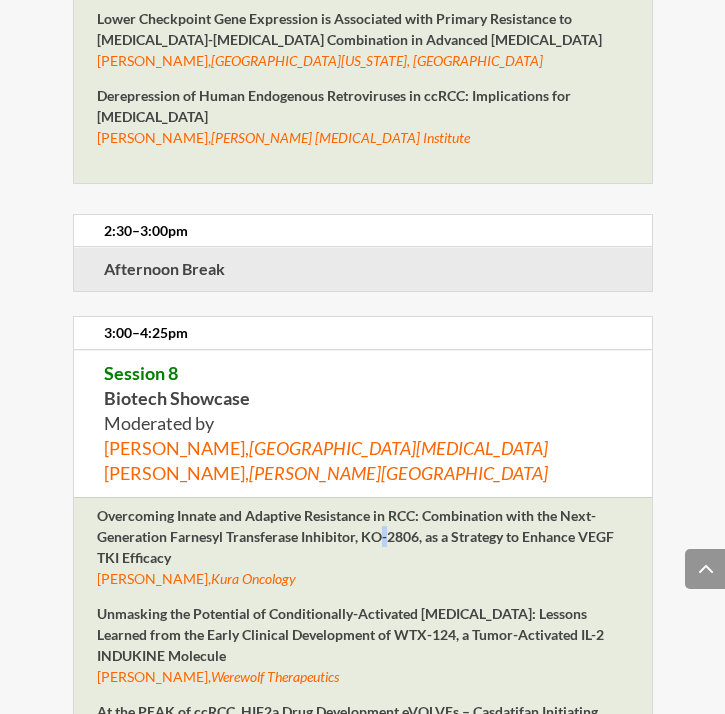 click on "Overcoming Innate and Adaptive Resistance in RCC: Combination with the Next-Generation Farnesyl Transferase Inhibitor, KO-2806, as a Strategy to Enhance VEGF TKI Efficacy" at bounding box center (355, 536) 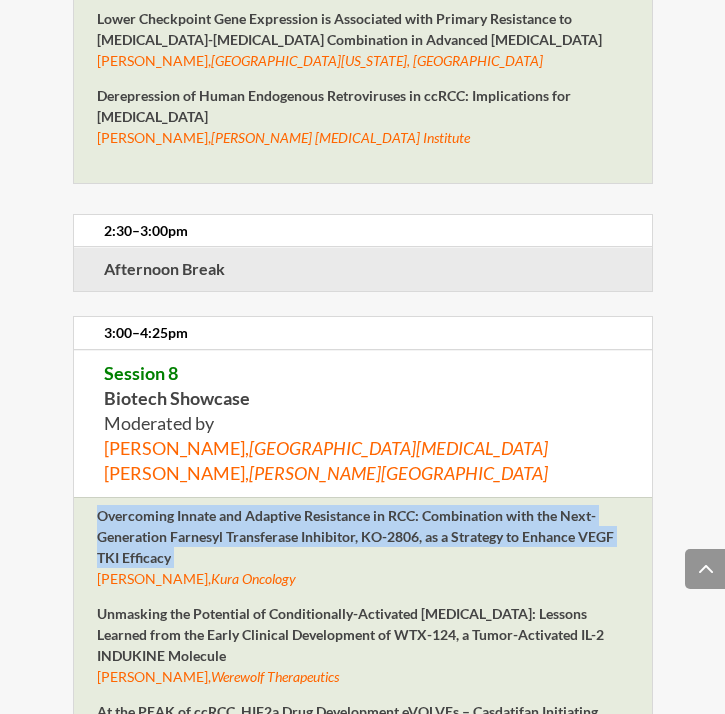 click on "Overcoming Innate and Adaptive Resistance in RCC: Combination with the Next-Generation Farnesyl Transferase Inhibitor, KO-2806, as a Strategy to Enhance VEGF TKI Efficacy" at bounding box center [355, 536] 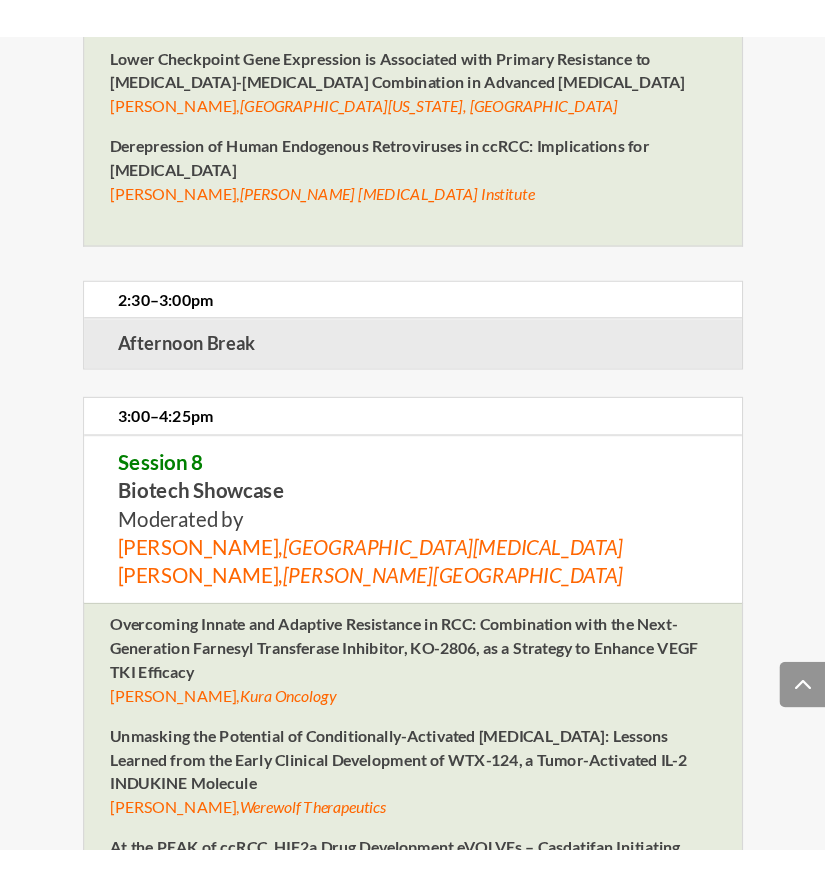 scroll, scrollTop: 8431, scrollLeft: 0, axis: vertical 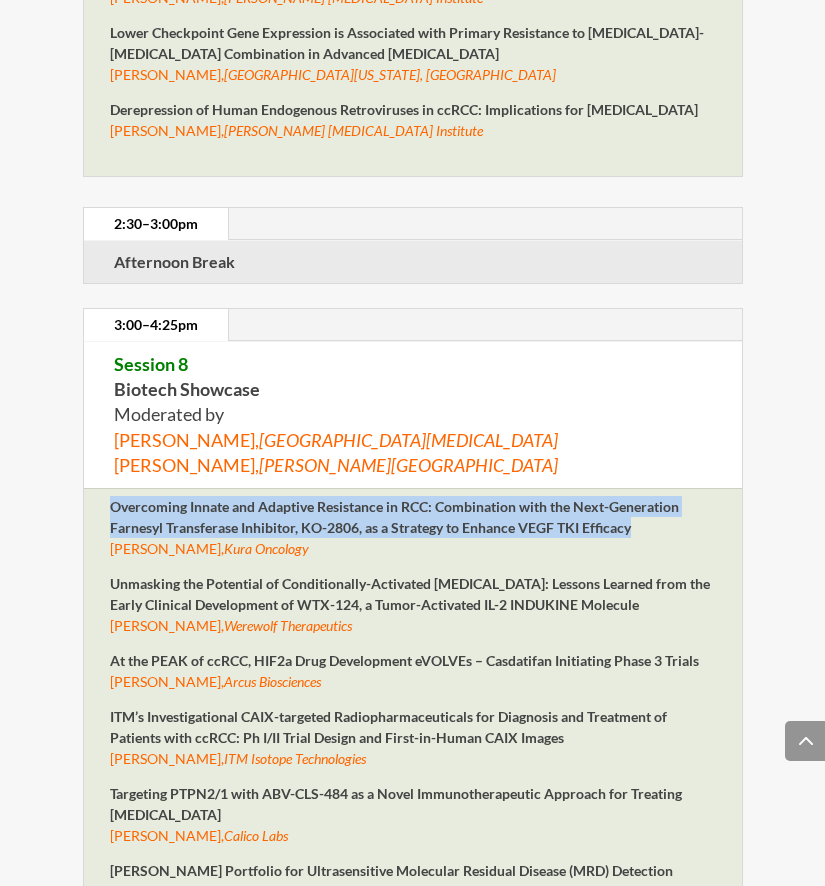 drag, startPoint x: 114, startPoint y: 373, endPoint x: 687, endPoint y: 389, distance: 573.2233 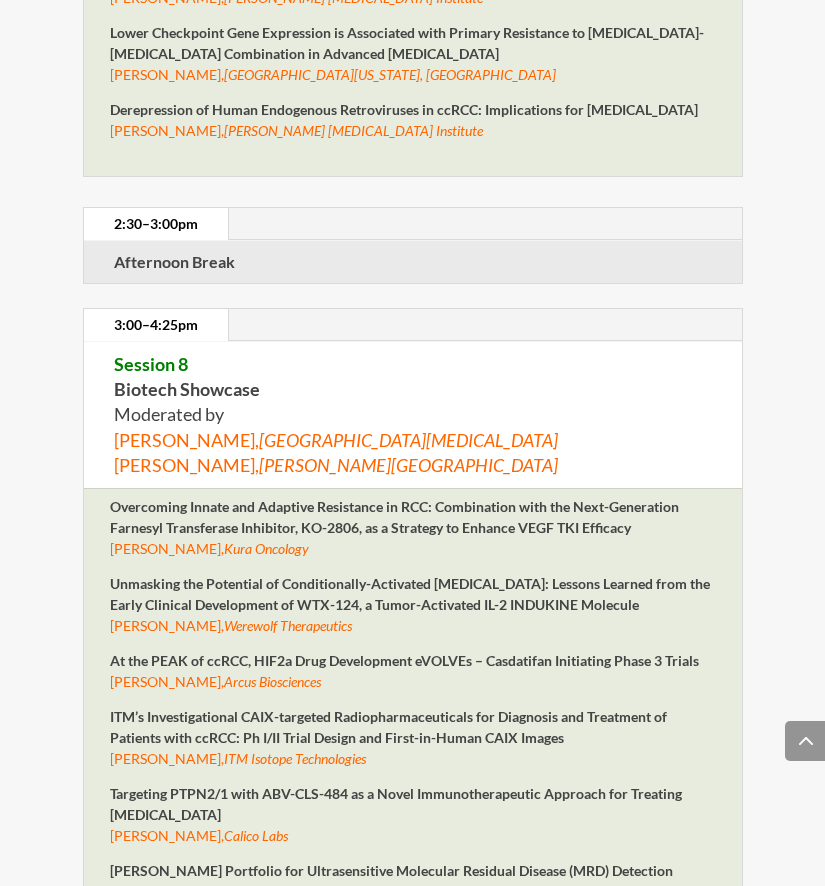 click on "At the PEAK of ccRCC, HIF2a Drug Development eVOLVEs – Casdatifan Initiating Phase 3 Trials" at bounding box center [404, 660] 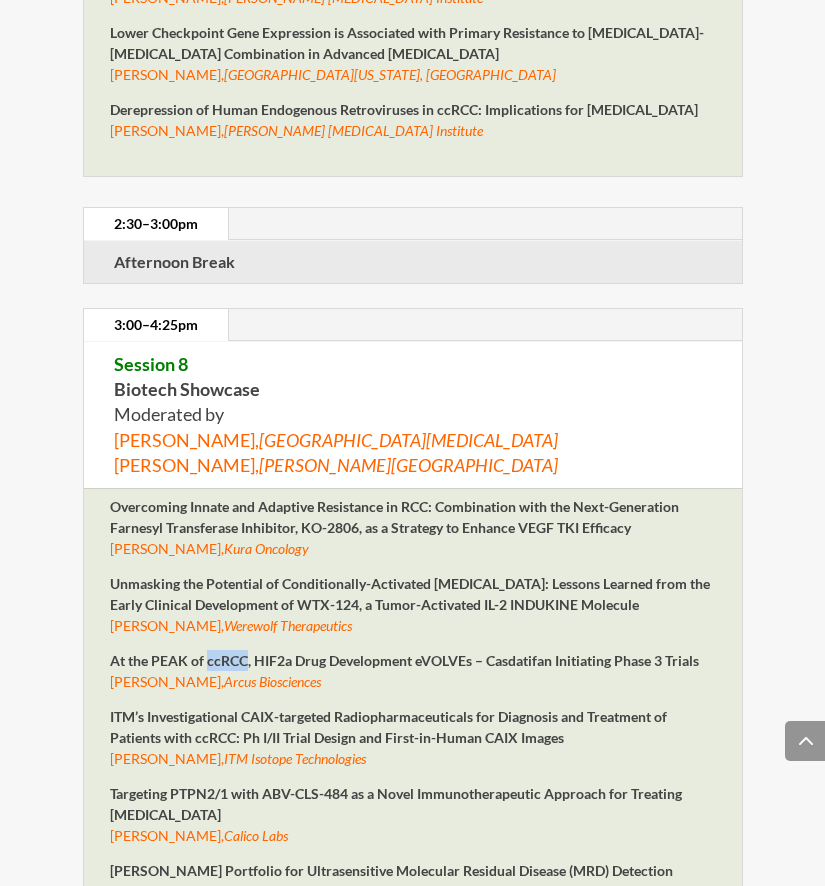 click on "At the PEAK of ccRCC, HIF2a Drug Development eVOLVEs – Casdatifan Initiating Phase 3 Trials" at bounding box center (404, 660) 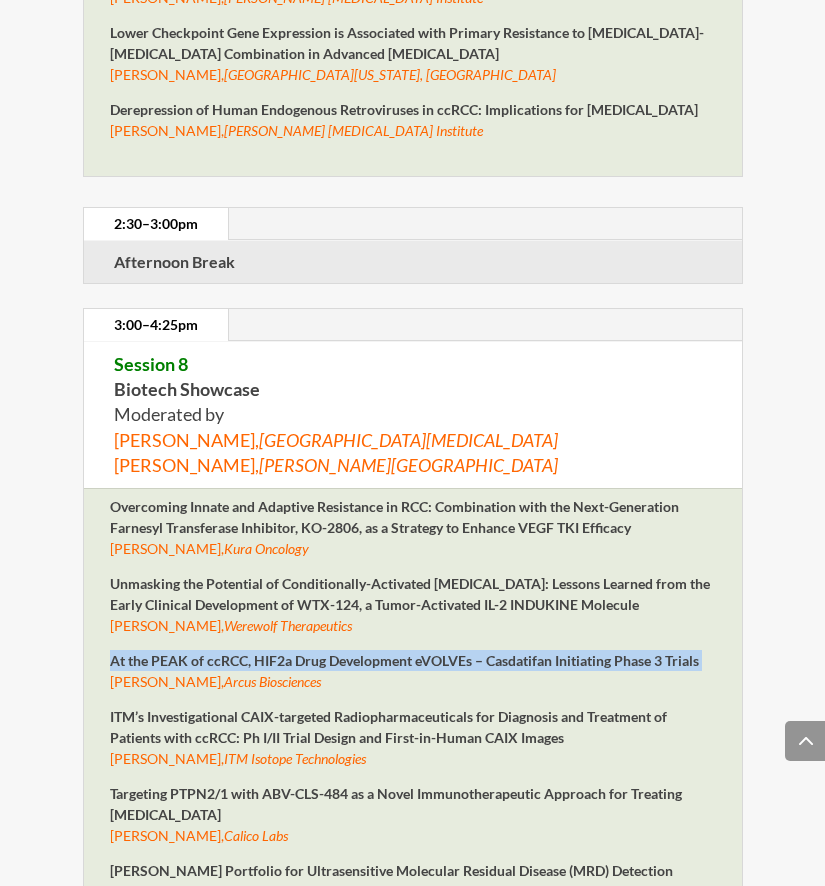 click on "At the PEAK of ccRCC, HIF2a Drug Development eVOLVEs – Casdatifan Initiating Phase 3 Trials" at bounding box center [404, 660] 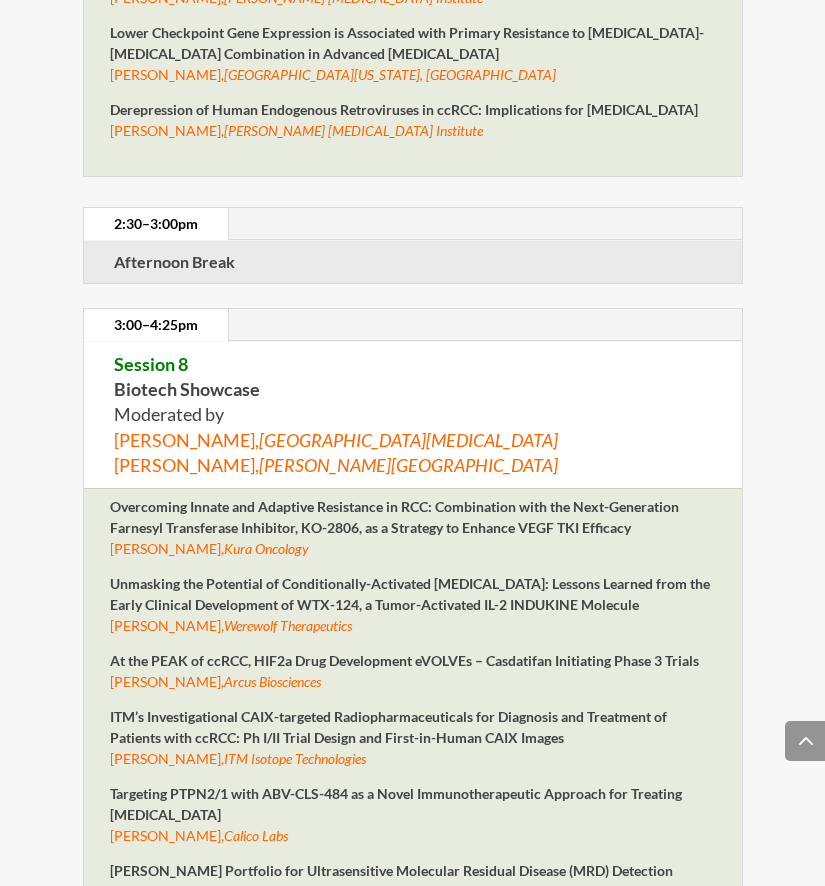 click on "Arcus Biosciences" at bounding box center [272, 681] 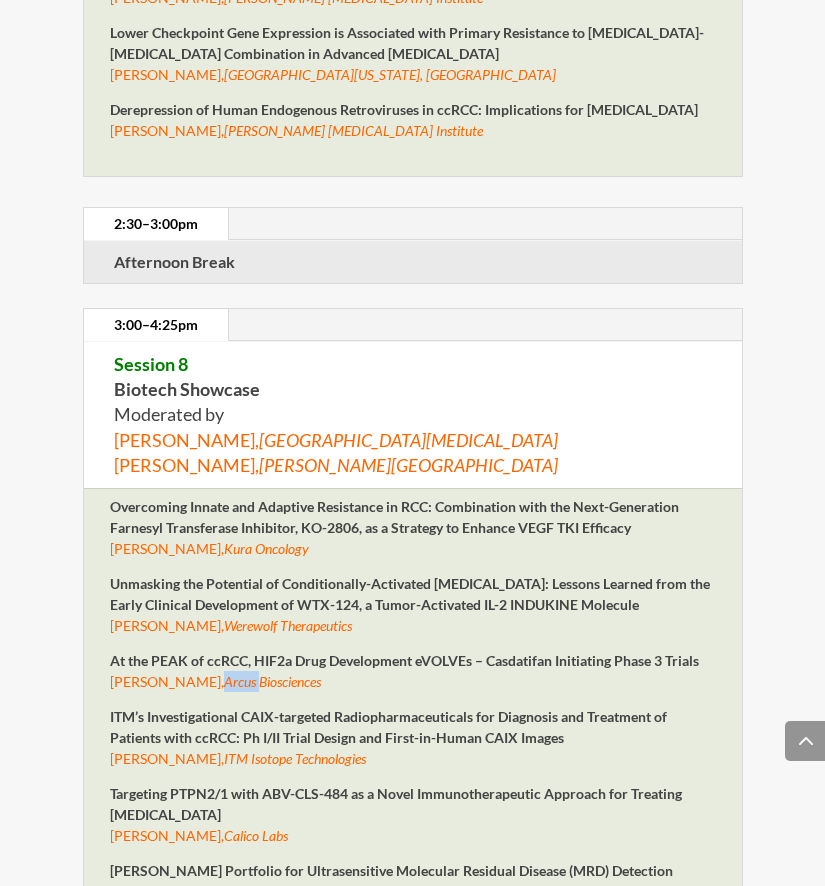 click on "Arcus Biosciences" at bounding box center (272, 681) 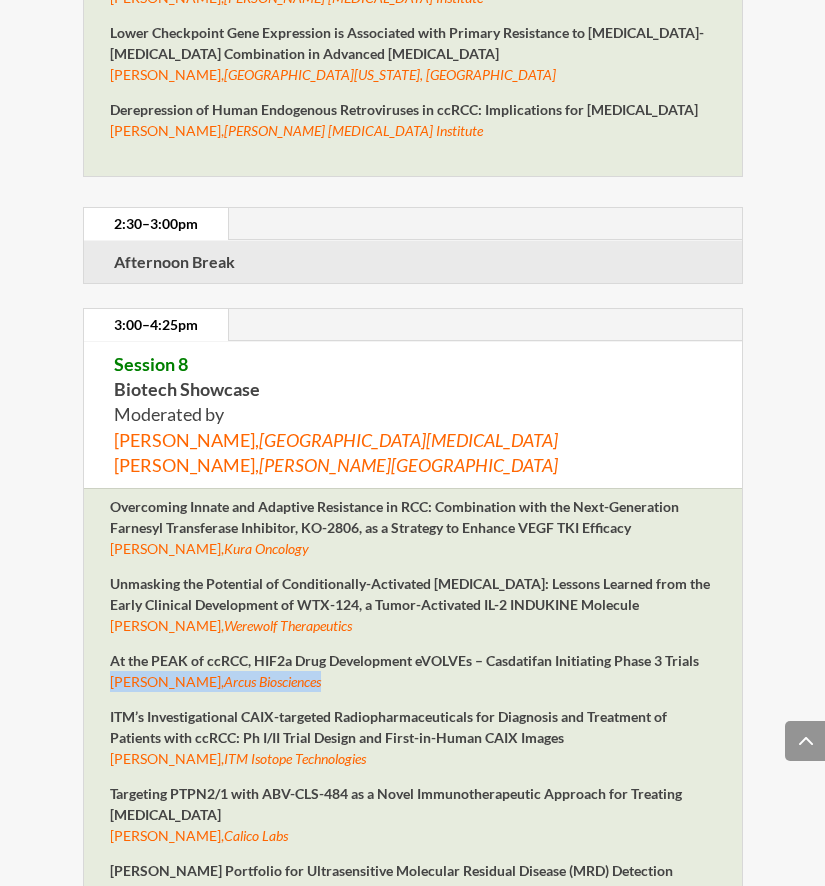 click on "Arcus Biosciences" at bounding box center (272, 681) 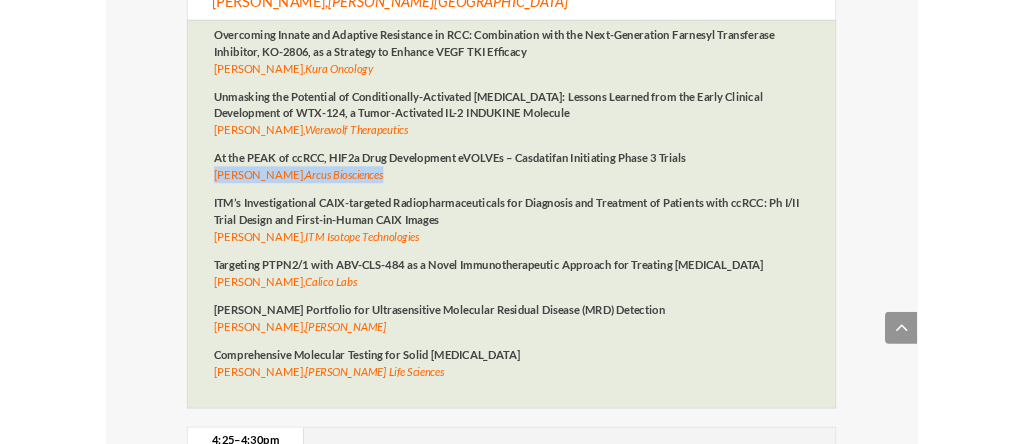 scroll, scrollTop: 8227, scrollLeft: 0, axis: vertical 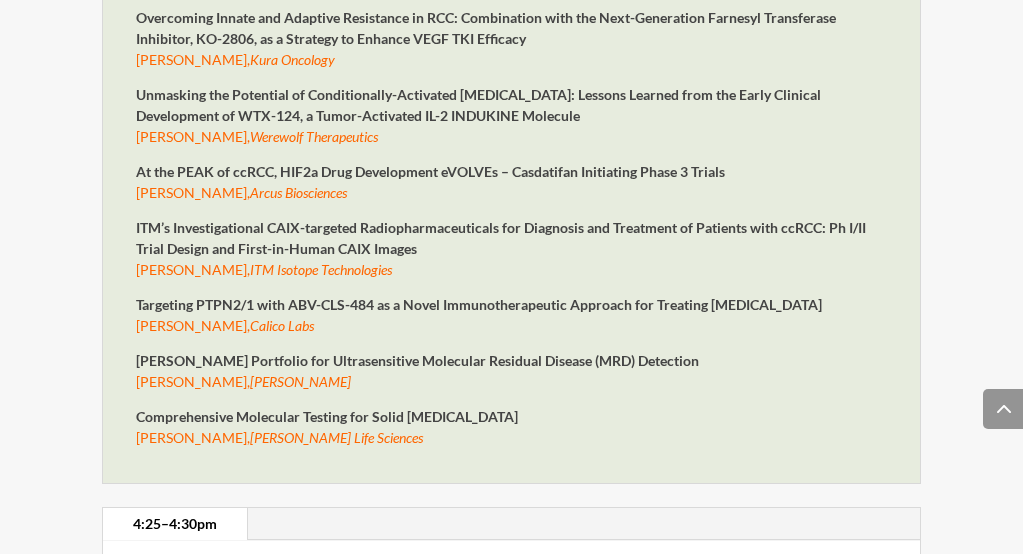 click at bounding box center [511, 472] 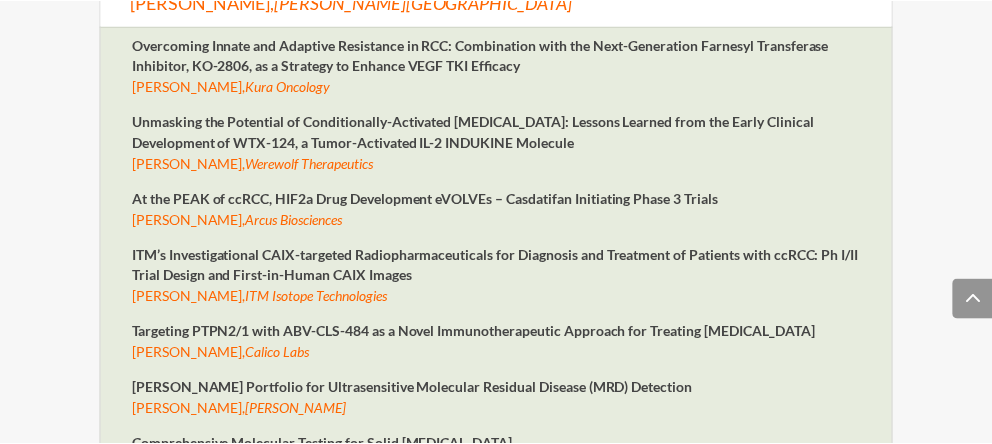 scroll, scrollTop: 8212, scrollLeft: 0, axis: vertical 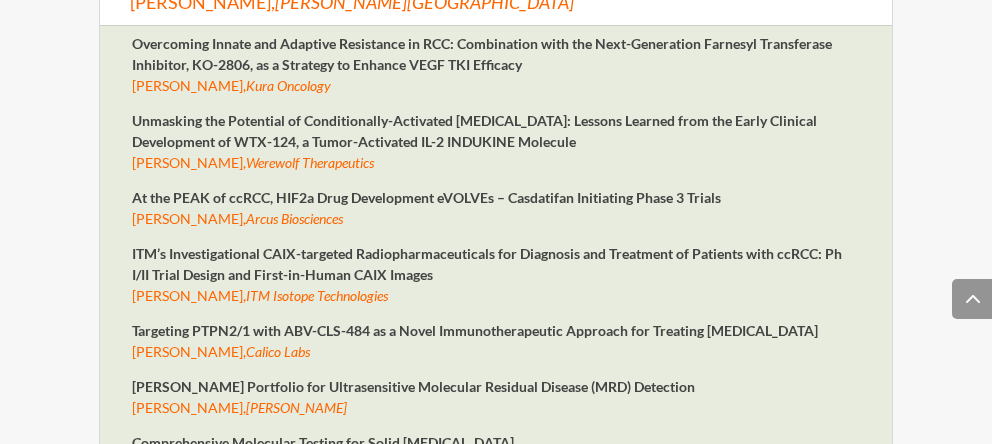 click on "At the PEAK of ccRCC, HIF2a Drug Development eVOLVEs – Casdatifan Initiating Phase 3 Trials Jonathan Yingling,  Arcus Biosciences" at bounding box center (496, 215) 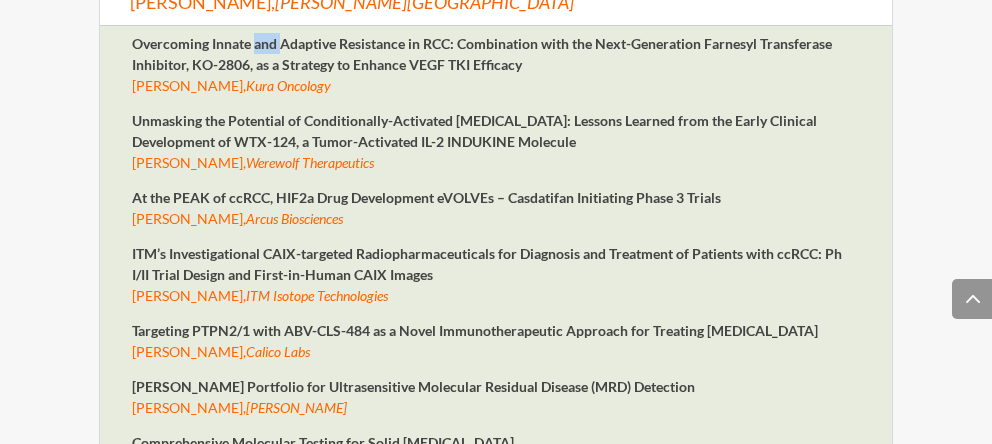 click on "Overcoming Innate and Adaptive Resistance in RCC: Combination with the Next-Generation Farnesyl Transferase Inhibitor, KO-2806, as a Strategy to Enhance VEGF TKI Efficacy Jabed Seraj,  Kura Oncology" at bounding box center [496, 71] 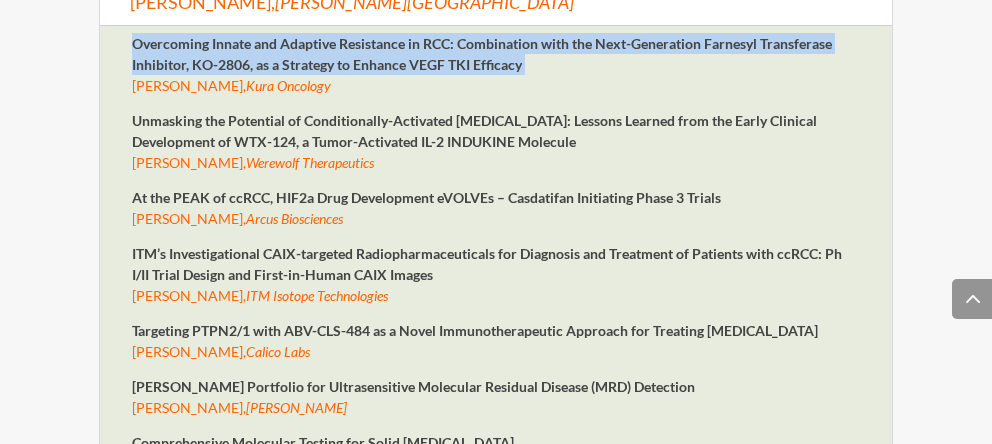 click on "Overcoming Innate and Adaptive Resistance in RCC: Combination with the Next-Generation Farnesyl Transferase Inhibitor, KO-2806, as a Strategy to Enhance VEGF TKI Efficacy Jabed Seraj,  Kura Oncology" at bounding box center (496, 71) 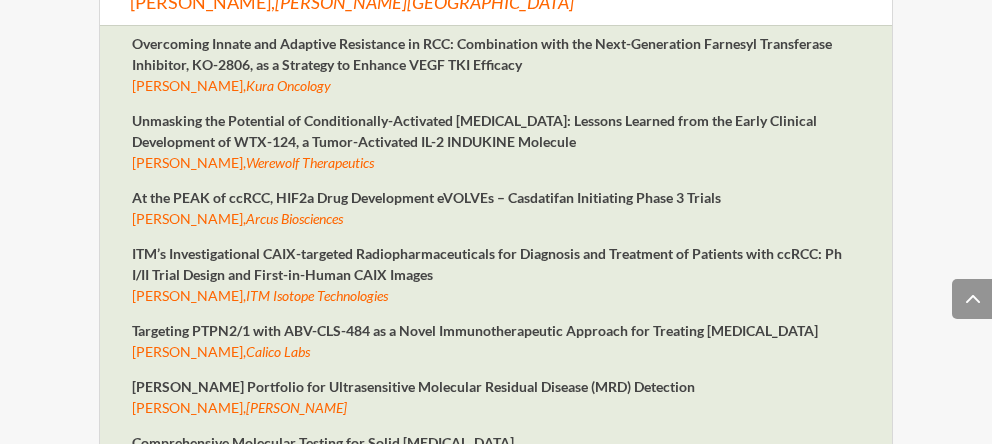click on "Kura Oncology" at bounding box center [288, 85] 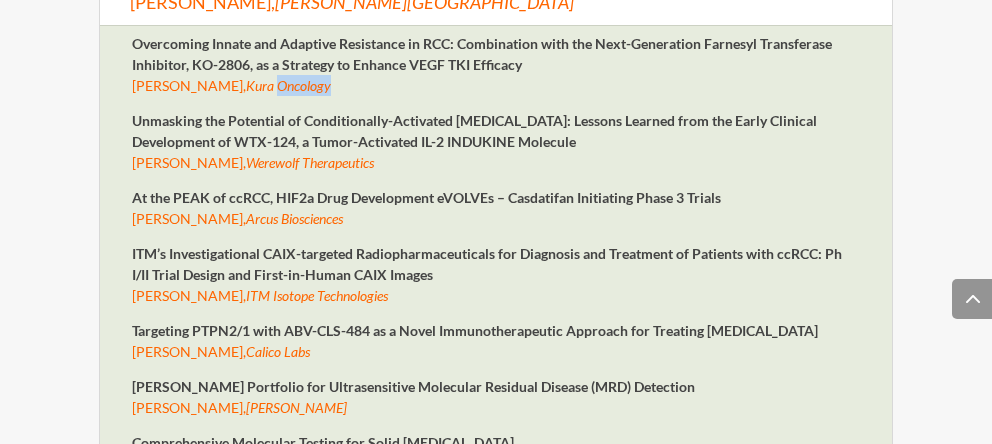 click on "Kura Oncology" at bounding box center (288, 85) 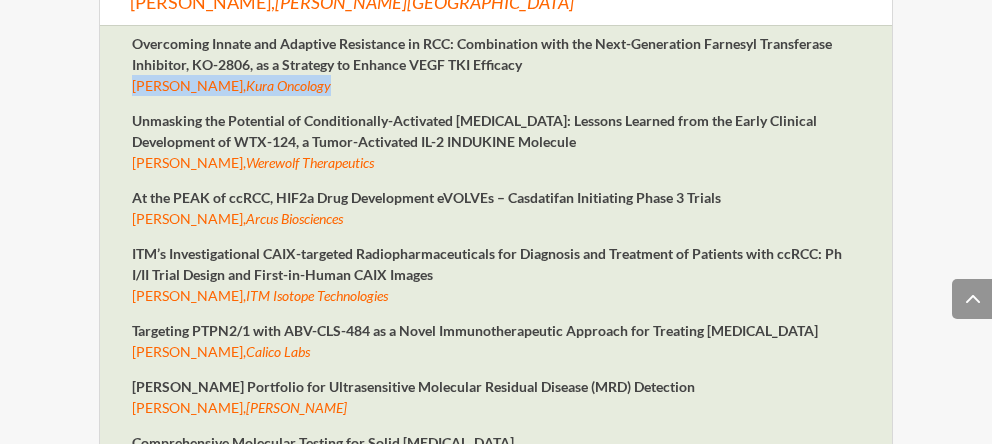 click on "Kura Oncology" at bounding box center [288, 85] 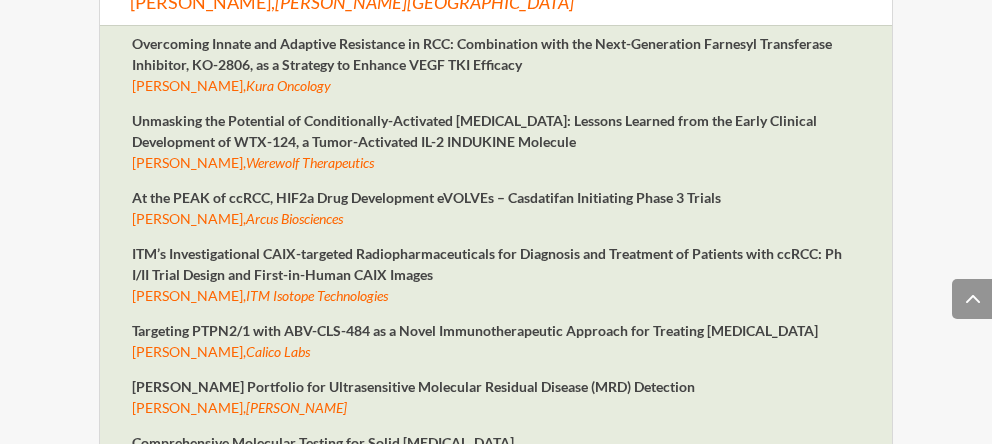 click on "Unmasking the Potential of Conditionally-Activated Cytokines: Lessons Learned from the Early Clinical Development of WTX-124, a Tumor-Activated IL-2 INDUKINE Molecule" at bounding box center [474, 131] 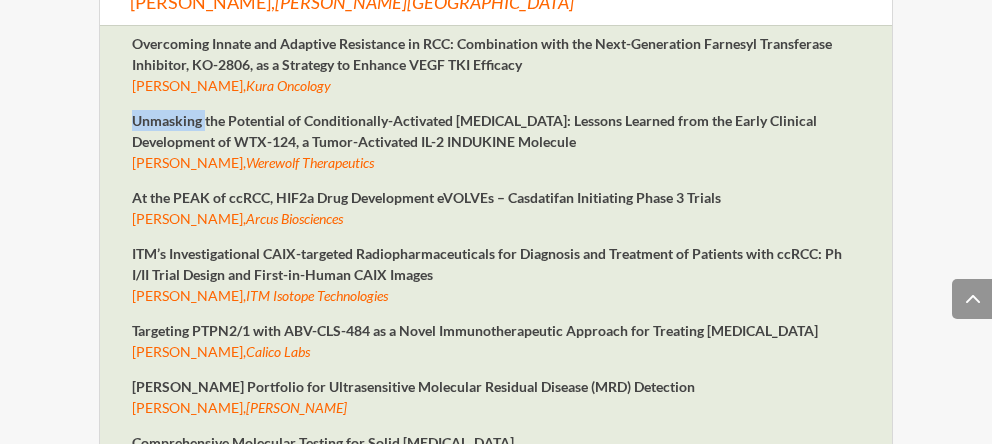 click on "Unmasking the Potential of Conditionally-Activated Cytokines: Lessons Learned from the Early Clinical Development of WTX-124, a Tumor-Activated IL-2 INDUKINE Molecule" at bounding box center (474, 131) 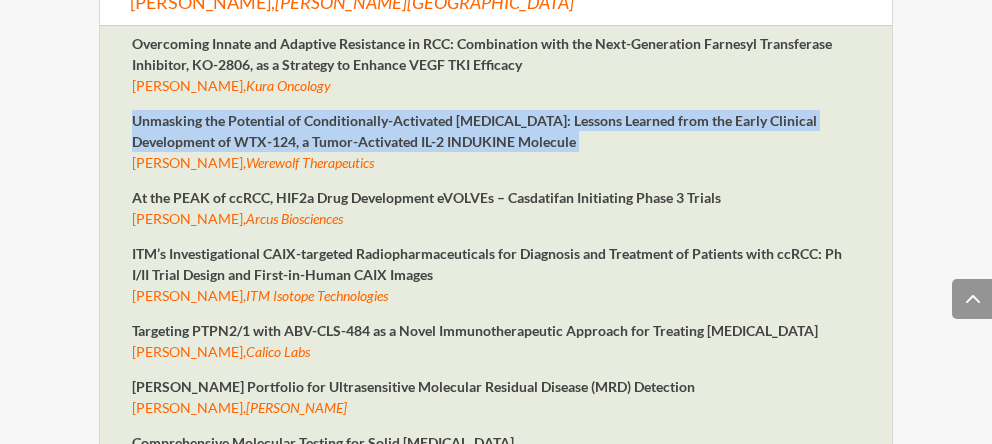 click on "Unmasking the Potential of Conditionally-Activated Cytokines: Lessons Learned from the Early Clinical Development of WTX-124, a Tumor-Activated IL-2 INDUKINE Molecule" at bounding box center (474, 131) 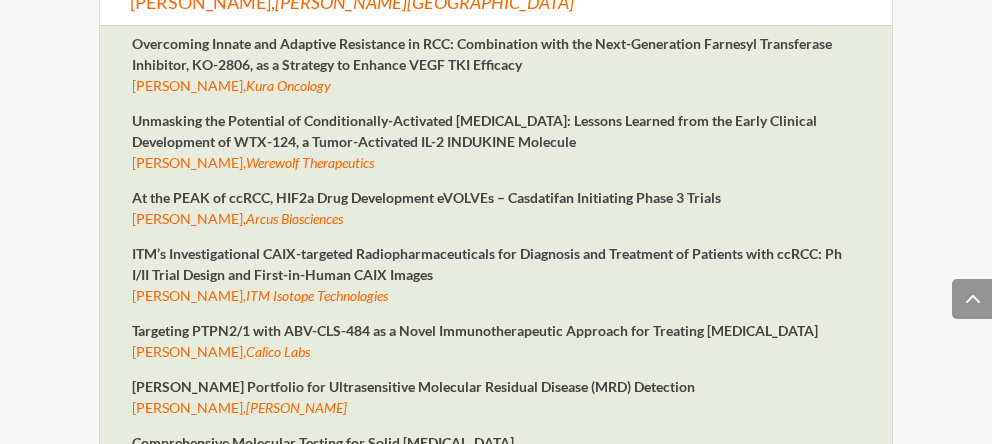 click on "Session 8 Biotech Showcase Moderated by Thomas Powles,  Barts Cancer Centre David McDermott,  Beth Israel Deaconess Medical Center" at bounding box center (496, -48) 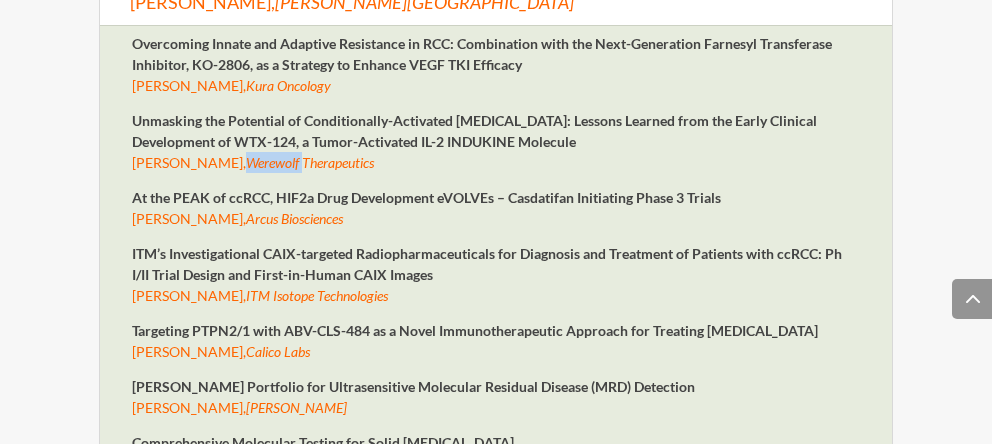 click on "Werewolf Therapeutics" at bounding box center [310, 162] 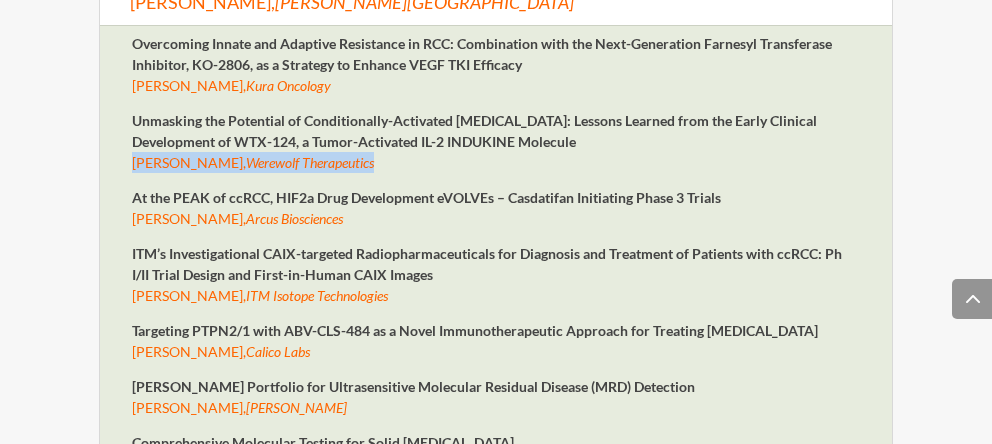 click on "Werewolf Therapeutics" at bounding box center [310, 162] 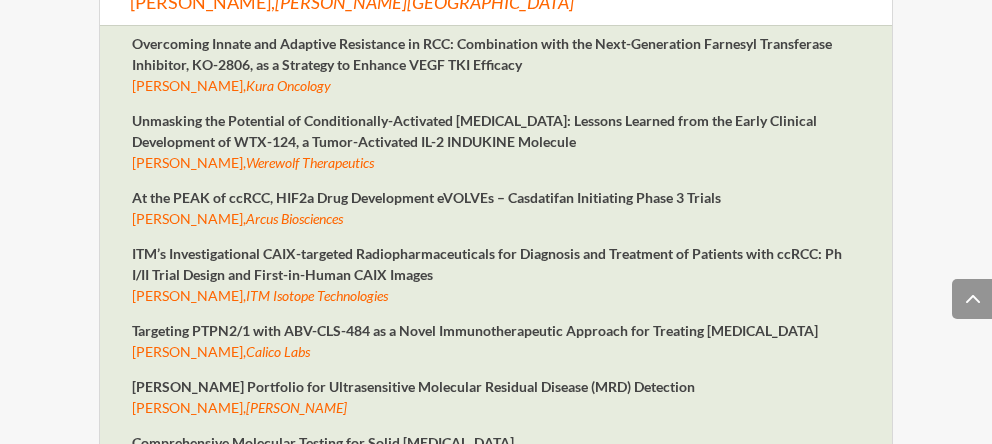 click on "At the PEAK of ccRCC, HIF2a Drug Development eVOLVEs – Casdatifan Initiating Phase 3 Trials" at bounding box center [426, 197] 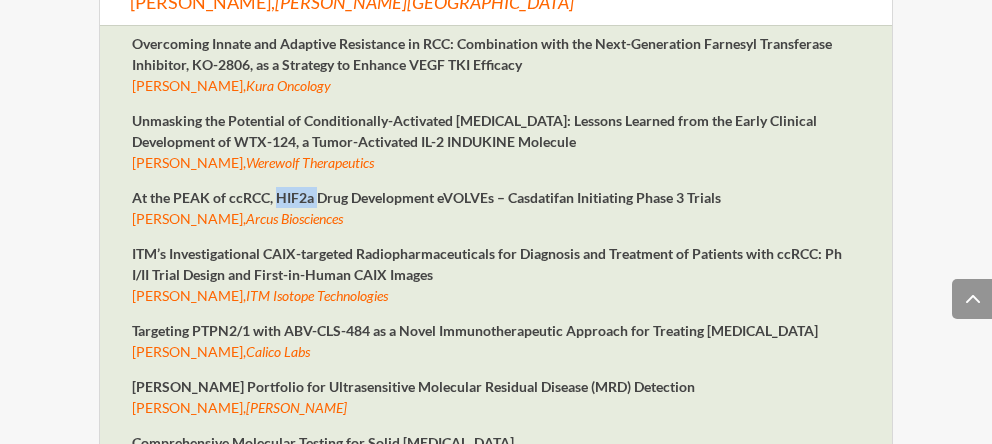 click on "At the PEAK of ccRCC, HIF2a Drug Development eVOLVEs – Casdatifan Initiating Phase 3 Trials" at bounding box center [426, 197] 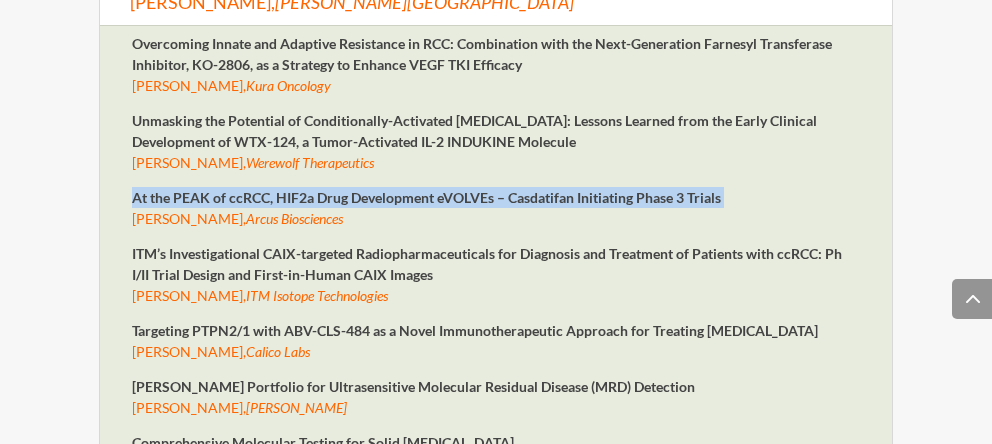 click on "At the PEAK of ccRCC, HIF2a Drug Development eVOLVEs – Casdatifan Initiating Phase 3 Trials" at bounding box center (426, 197) 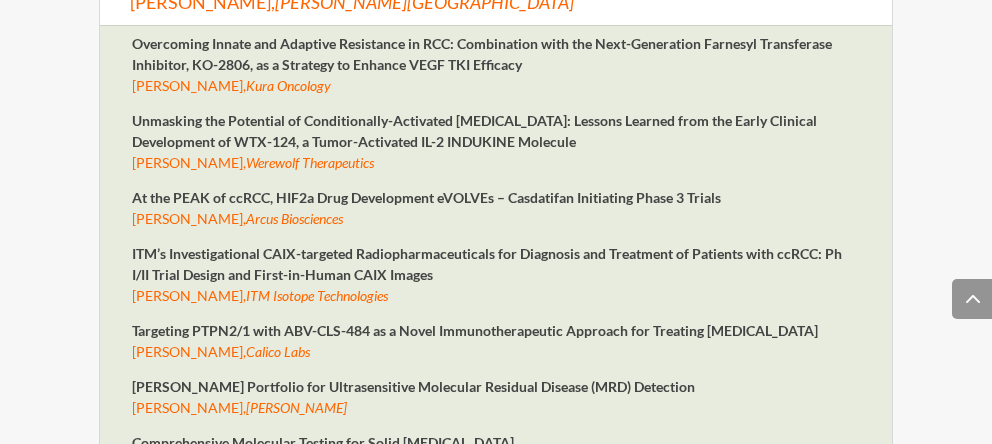 click on "ITM’s Investigational CAIX-targeted Radiopharmaceuticals for Diagnosis and Treatment of Patients with ccRCC: Ph I/II Trial Design and First-in-Human CAIX Images" at bounding box center (487, 264) 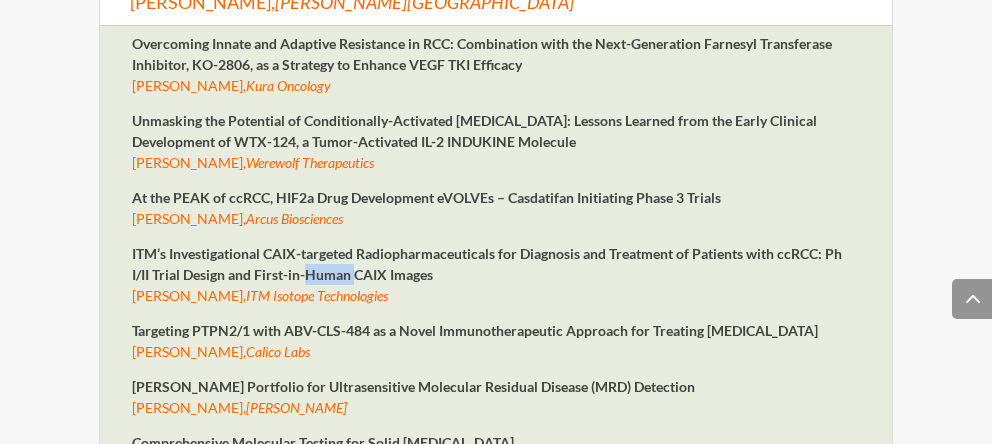 click on "ITM’s Investigational CAIX-targeted Radiopharmaceuticals for Diagnosis and Treatment of Patients with ccRCC: Ph I/II Trial Design and First-in-Human CAIX Images" at bounding box center [487, 264] 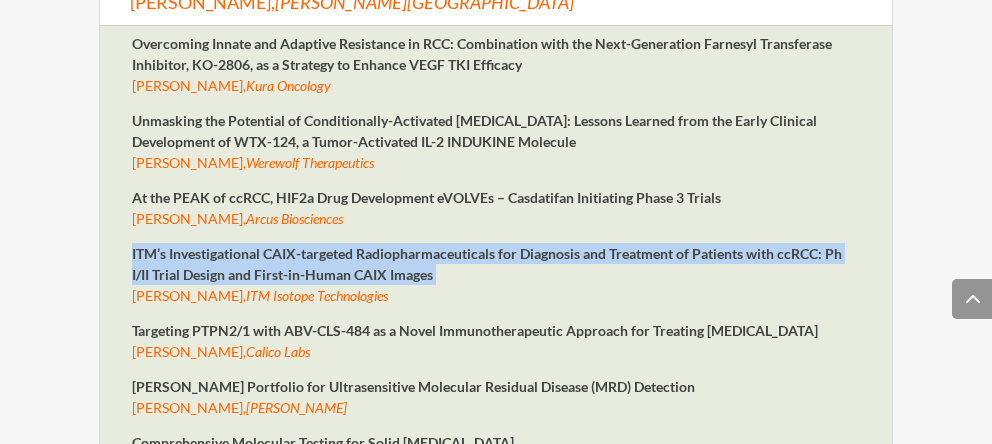 click on "ITM’s Investigational CAIX-targeted Radiopharmaceuticals for Diagnosis and Treatment of Patients with ccRCC: Ph I/II Trial Design and First-in-Human CAIX Images" at bounding box center [487, 264] 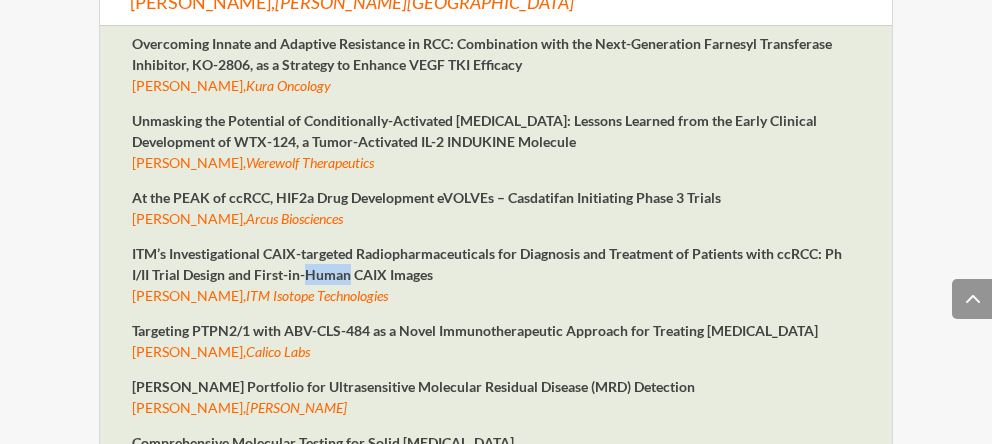 click on "ITM’s Investigational CAIX-targeted Radiopharmaceuticals for Diagnosis and Treatment of Patients with ccRCC: Ph I/II Trial Design and First-in-Human CAIX Images" at bounding box center [487, 264] 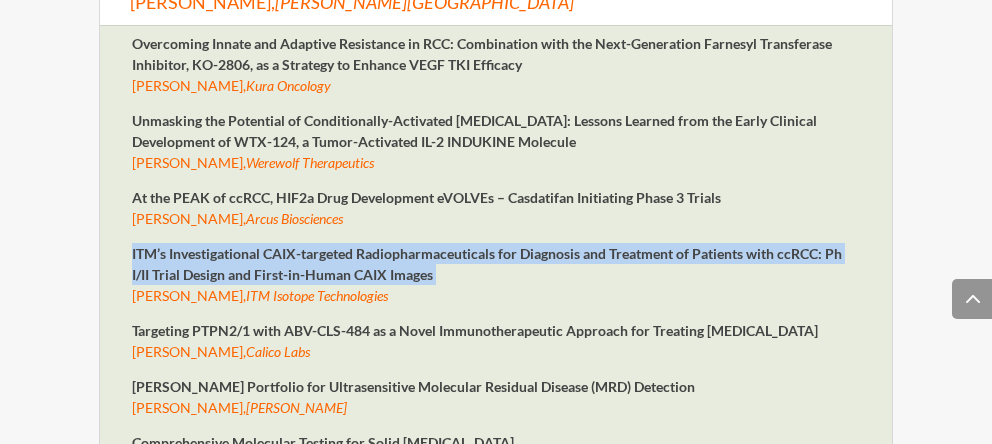 click on "ITM’s Investigational CAIX-targeted Radiopharmaceuticals for Diagnosis and Treatment of Patients with ccRCC: Ph I/II Trial Design and First-in-Human CAIX Images" at bounding box center (487, 264) 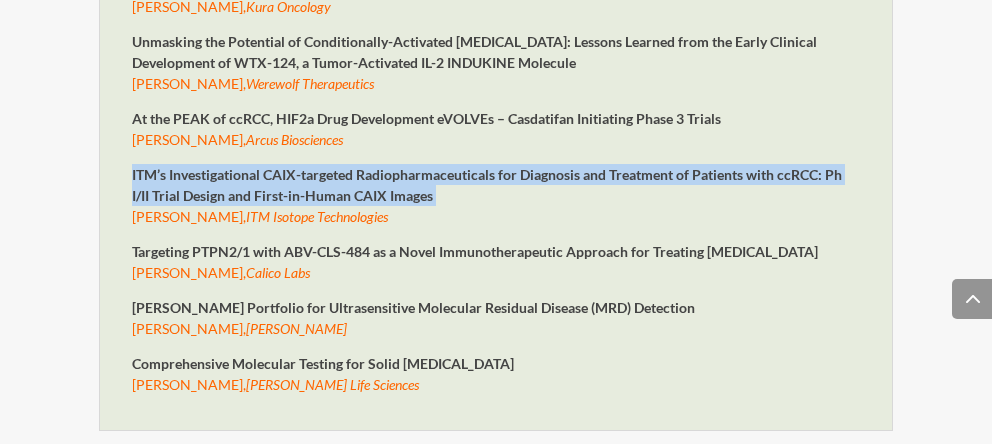 scroll, scrollTop: 8292, scrollLeft: 0, axis: vertical 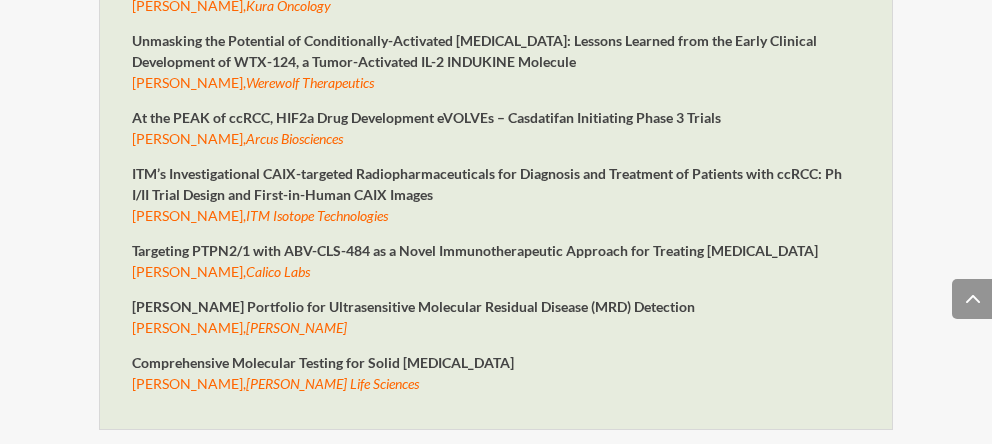 click on "Natera’s Portfolio for Ultrasensitive Molecular Residual Disease (MRD) Detection Minetta Liu,  Natera" at bounding box center [496, 324] 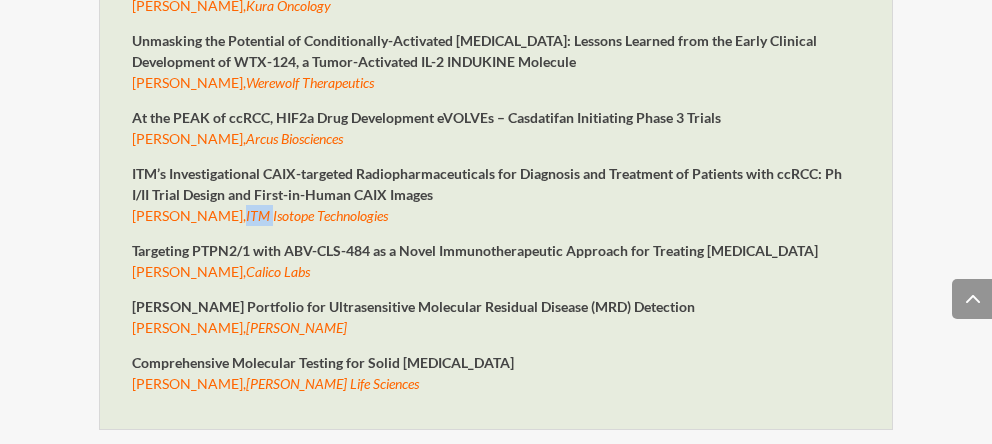 click on "ITM Isotope Technologies" at bounding box center (317, 215) 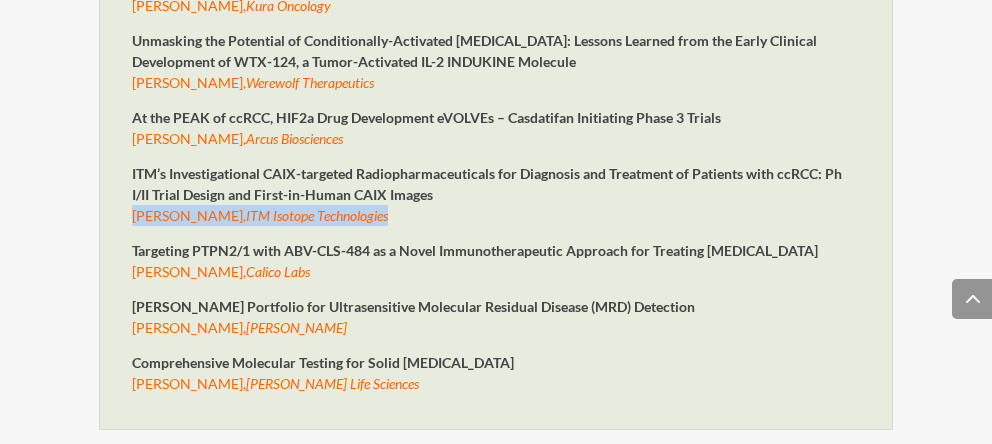 click on "ITM Isotope Technologies" at bounding box center (317, 215) 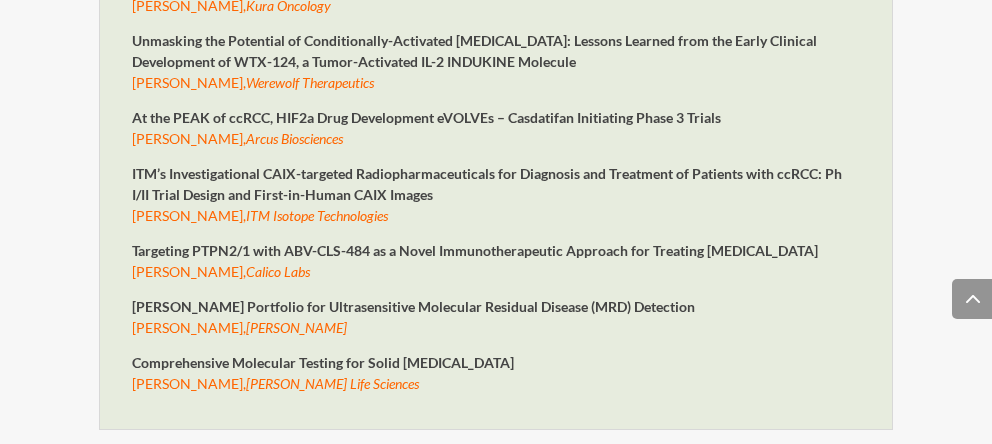 click on "Natera’s Portfolio for Ultrasensitive Molecular Residual Disease (MRD) Detection" at bounding box center (413, 306) 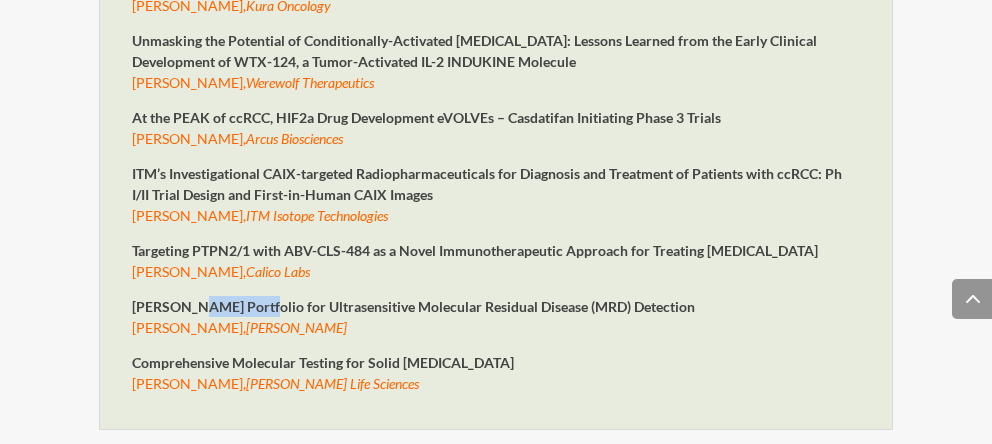 click on "Natera’s Portfolio for Ultrasensitive Molecular Residual Disease (MRD) Detection" at bounding box center [413, 306] 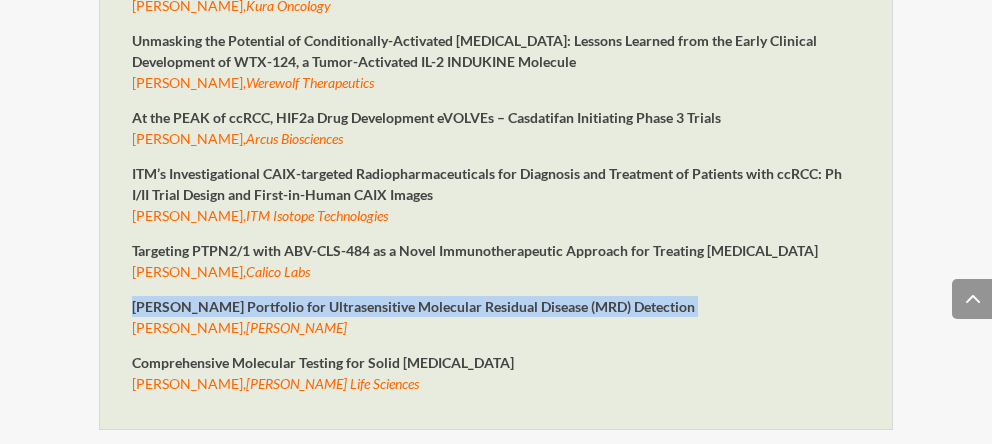 click on "Natera’s Portfolio for Ultrasensitive Molecular Residual Disease (MRD) Detection" at bounding box center [413, 306] 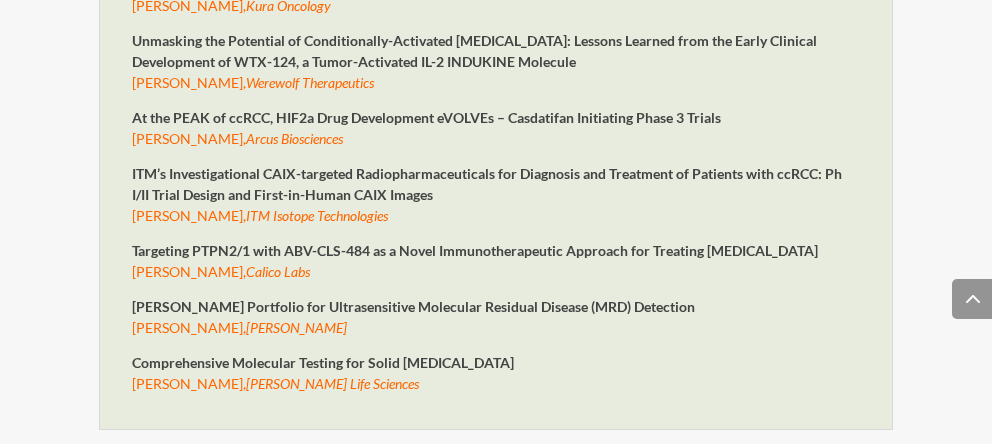 click on "Natera" at bounding box center (296, 327) 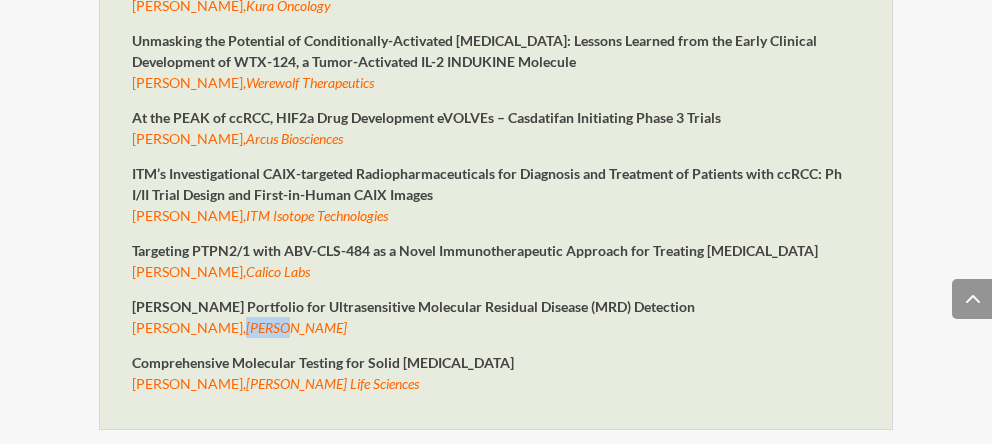 click on "Natera" at bounding box center [296, 327] 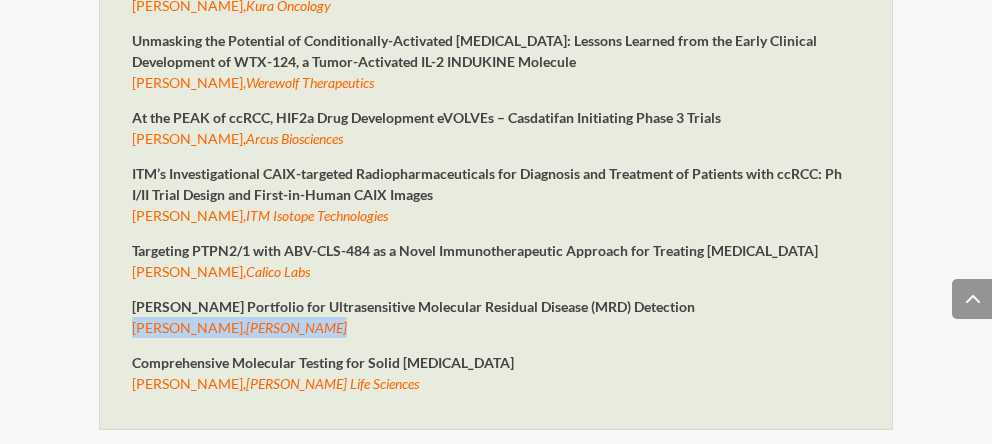 click on "Natera" at bounding box center (296, 327) 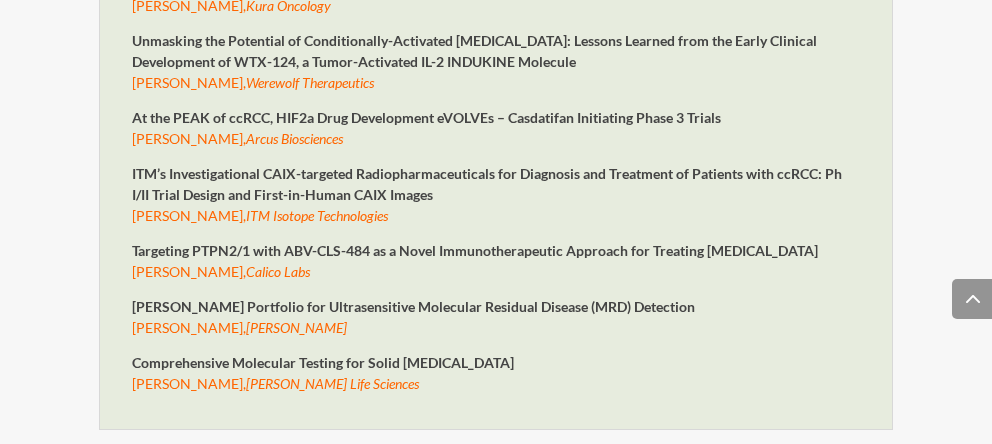 click on "Caris Life Sciences" at bounding box center (332, 383) 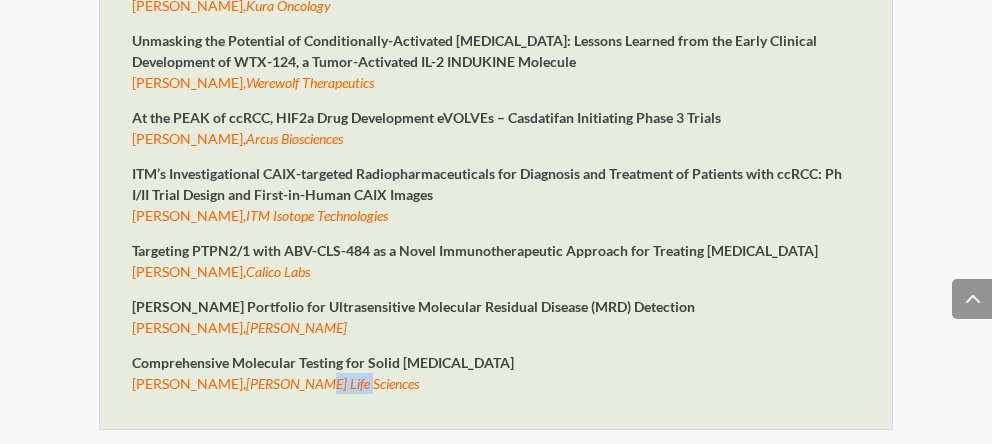click on "Caris Life Sciences" at bounding box center (332, 383) 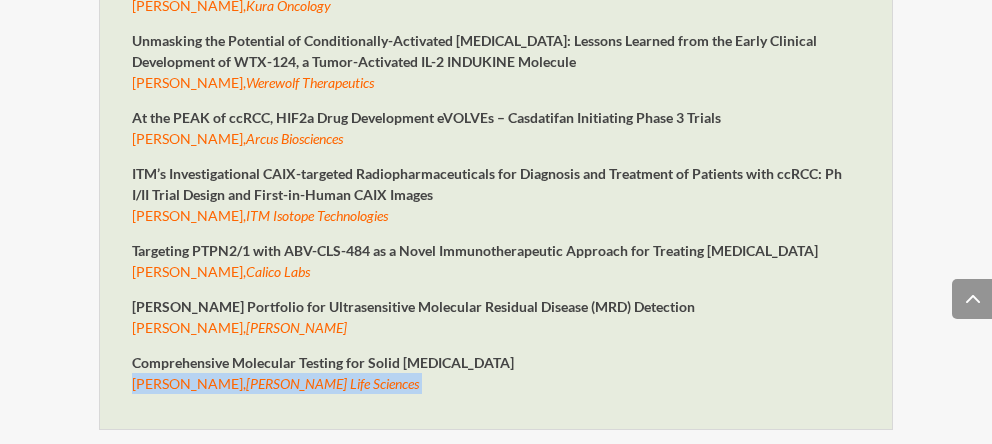 click on "Caris Life Sciences" at bounding box center [332, 383] 